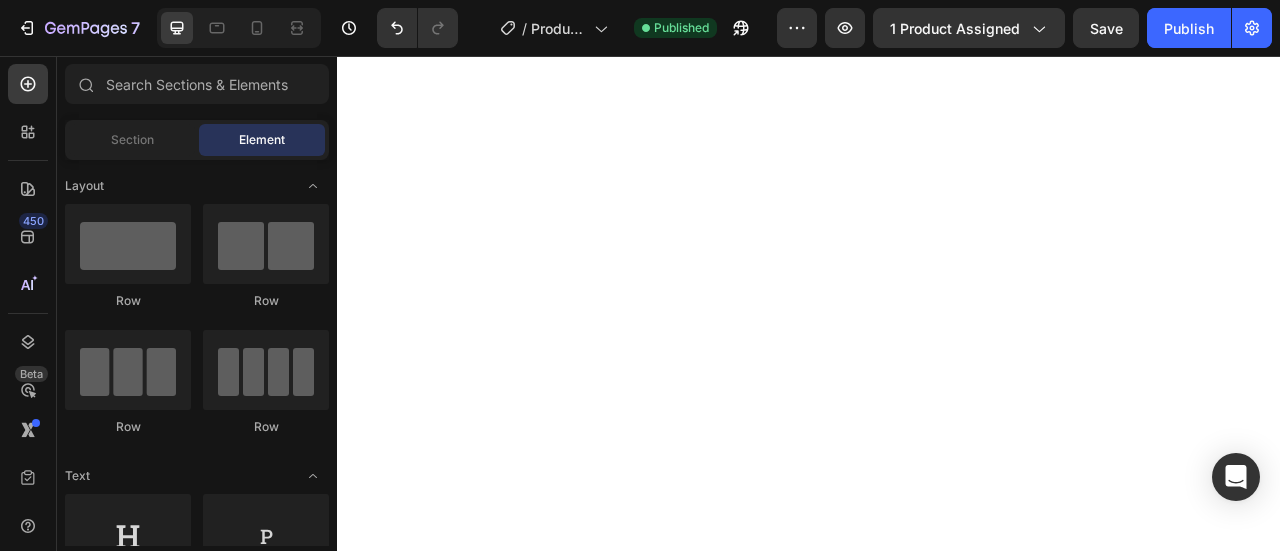 scroll, scrollTop: 0, scrollLeft: 0, axis: both 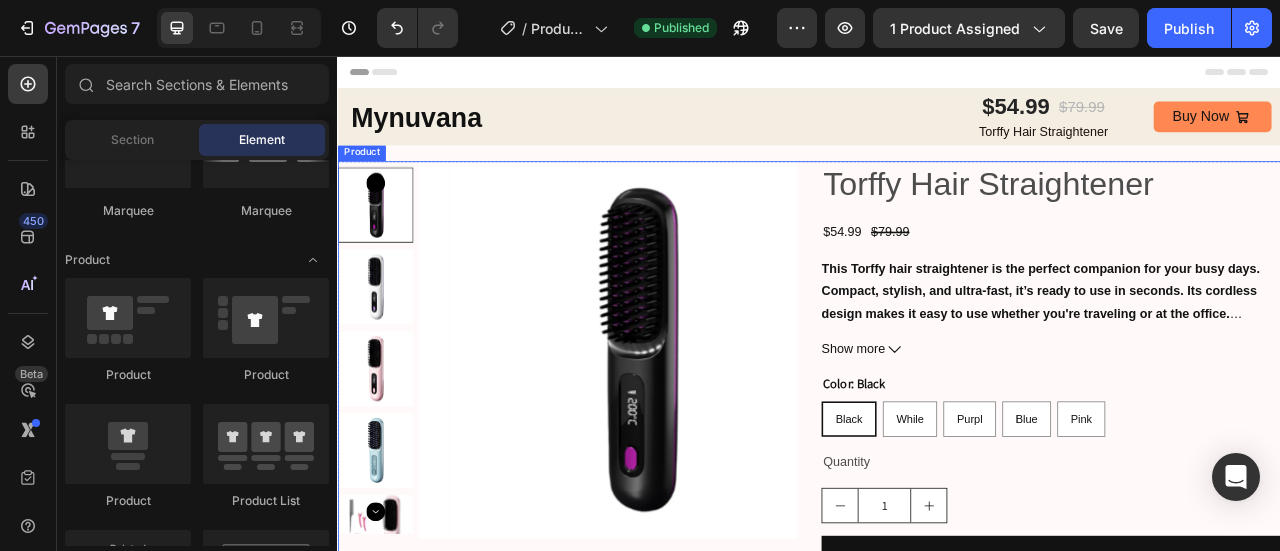 click on "Product Images Torffy Hair Straightener Product Title $54.99 Product Price Product Price $79.99 Product Price Product Price Row This Torffy hair straightener is the perfect companion for your busy days. Compact, stylish, and ultra-fast, it’s ready to use in seconds. Its cordless design makes it easy to use whether you're traveling or at the office. Save $25 Now! Show more
Product Description Color: Black Black Black Black While While While Purpl Purpl Purpl Blue Blue Blue Pink Pink Pink Product Variants & Swatches Quantity Text Block
1
Product Quantity
Add to cart Add to Cart Buy it now Dynamic Checkout Product" at bounding box center [937, 497] 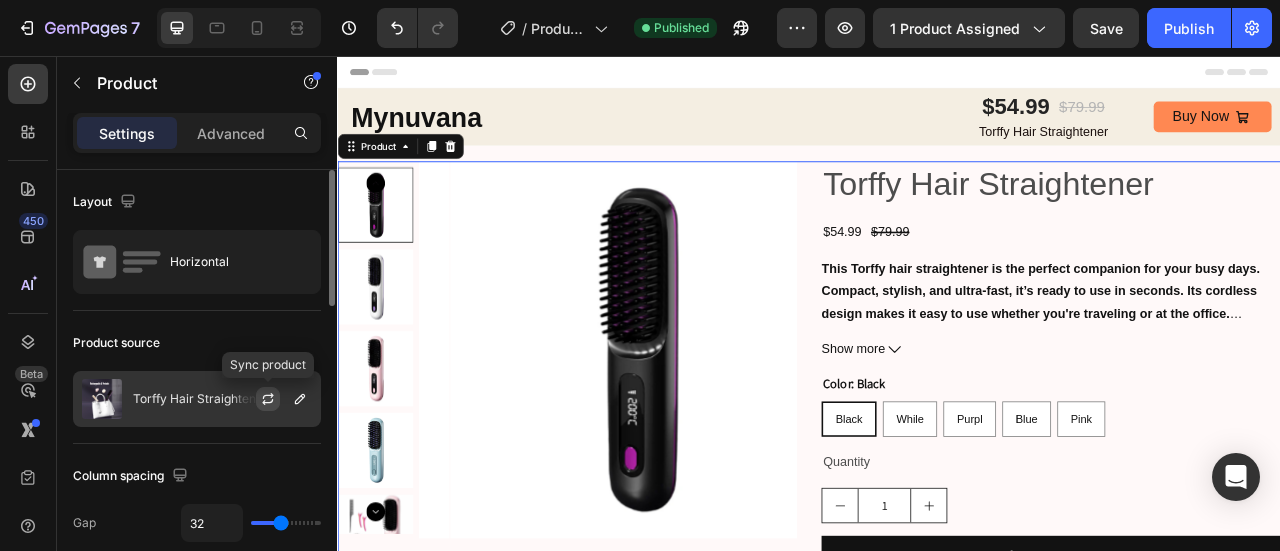 click 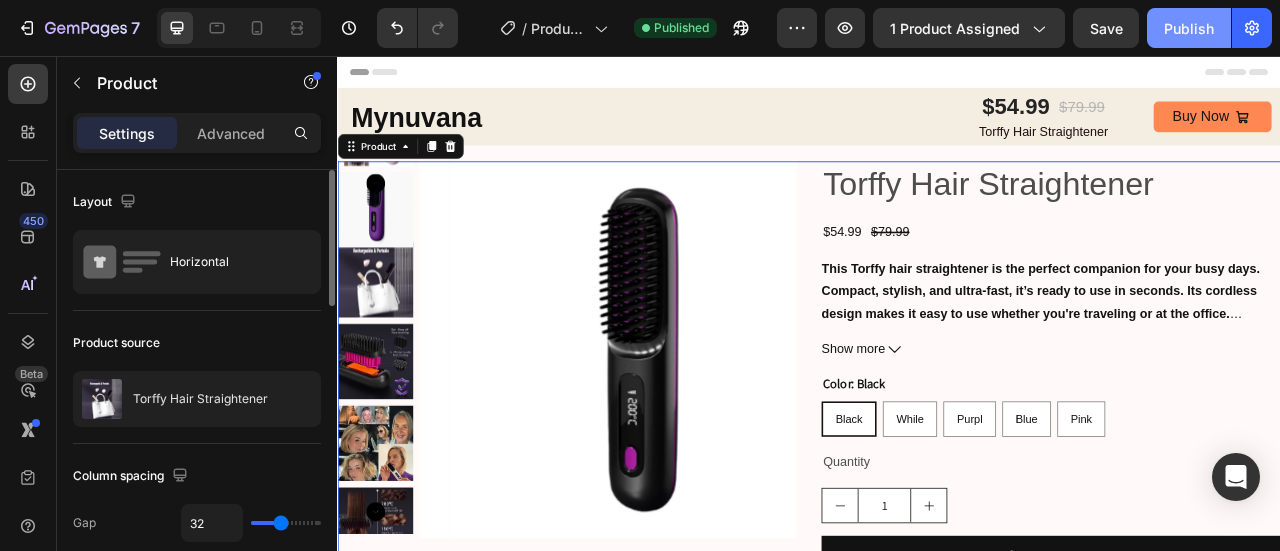 click on "Publish" at bounding box center (1189, 28) 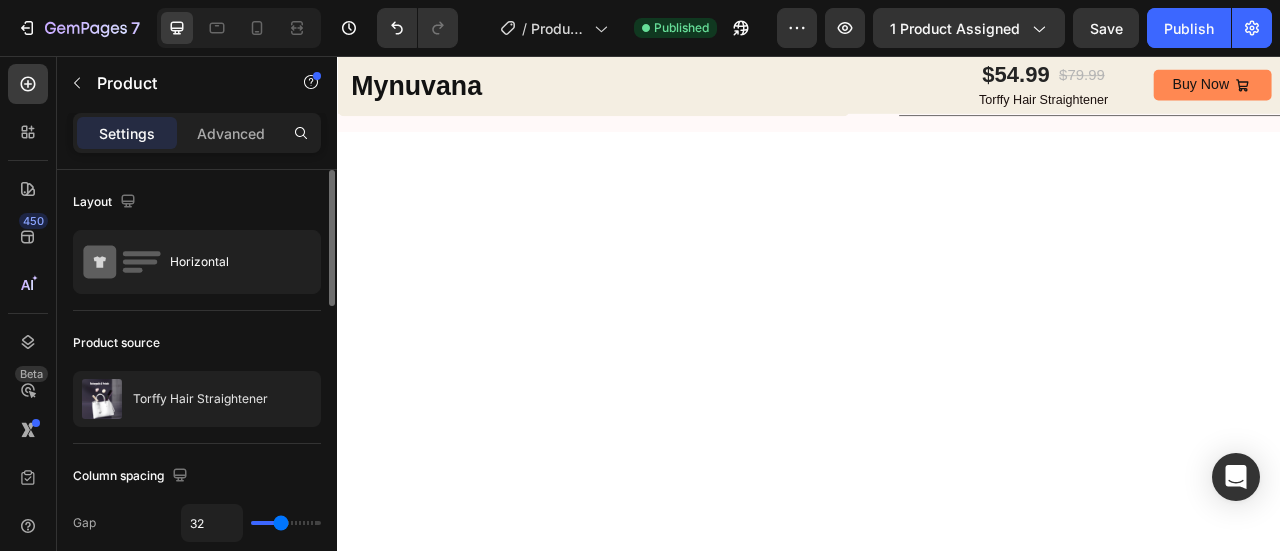 scroll, scrollTop: 0, scrollLeft: 0, axis: both 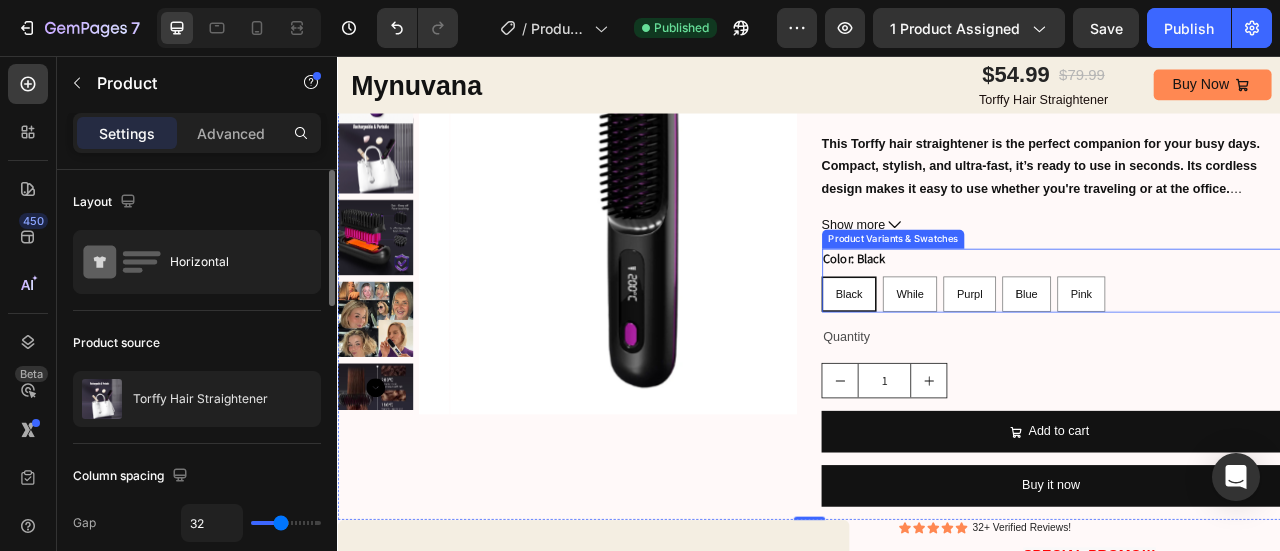 click on "Color: Black Black Black Black While While While Purpl Purpl Purpl Blue Blue Blue Pink Pink Pink" at bounding box center [1245, 340] 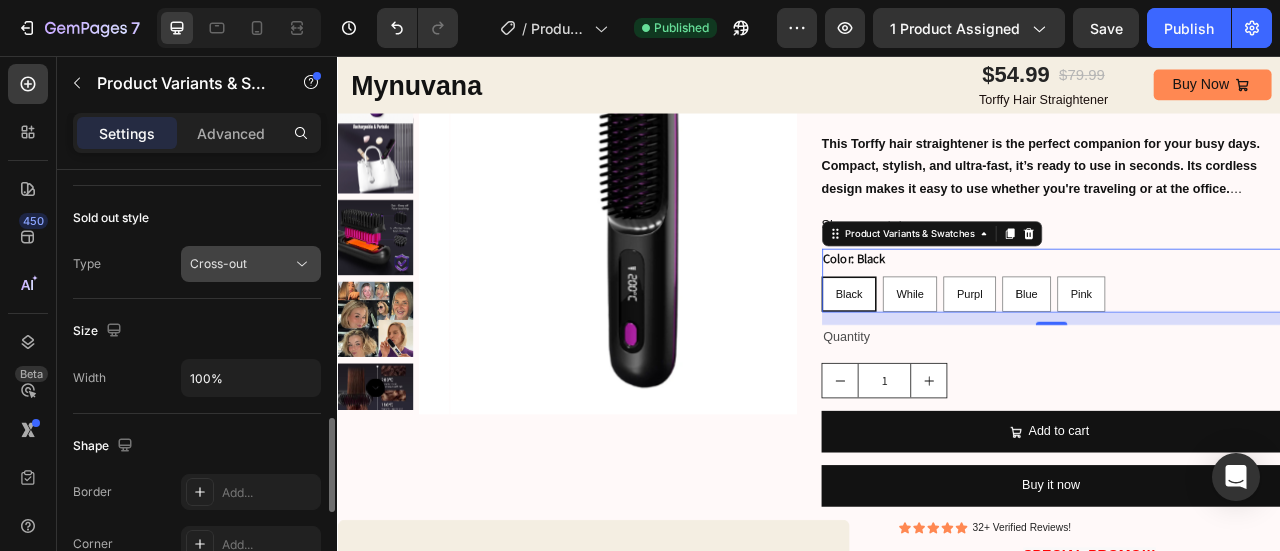 scroll, scrollTop: 1148, scrollLeft: 0, axis: vertical 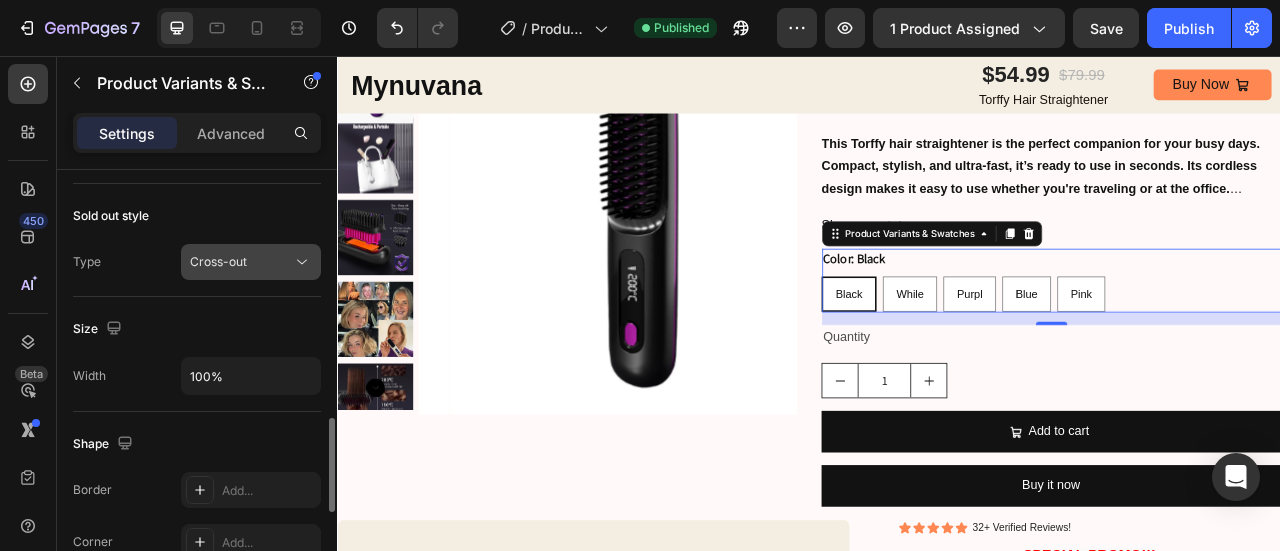 click on "Cross-out" 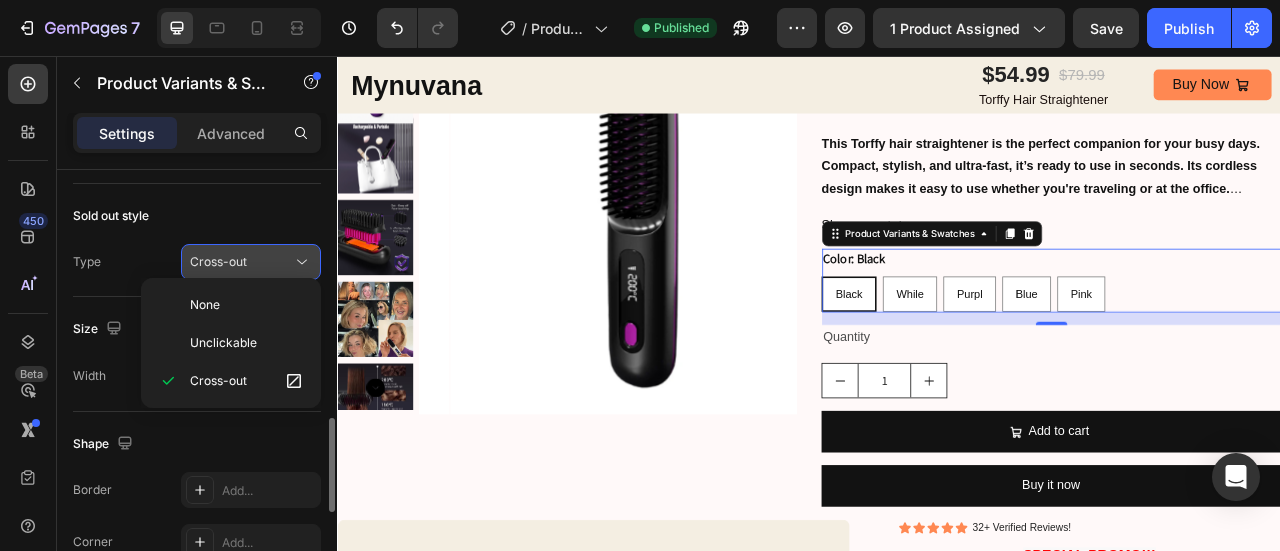 click on "Cross-out" 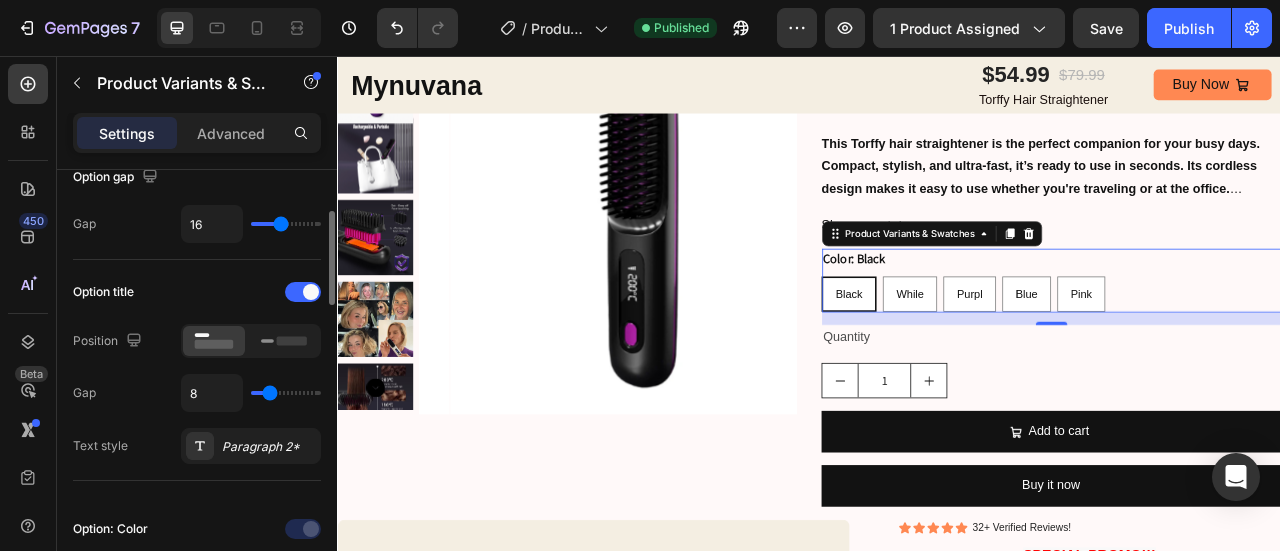 scroll, scrollTop: 210, scrollLeft: 0, axis: vertical 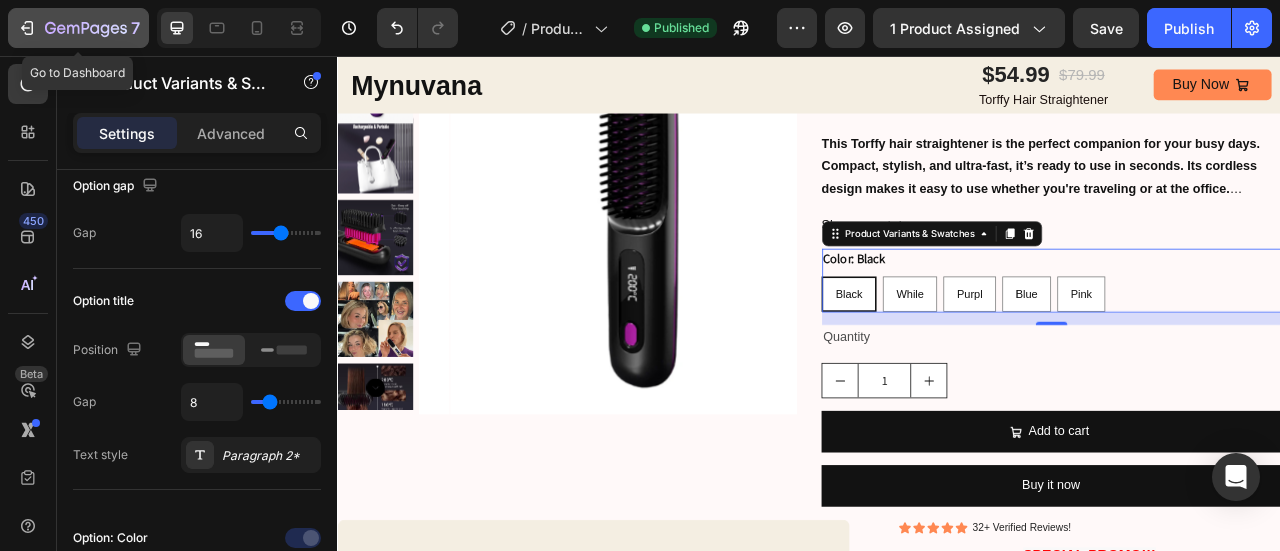 click 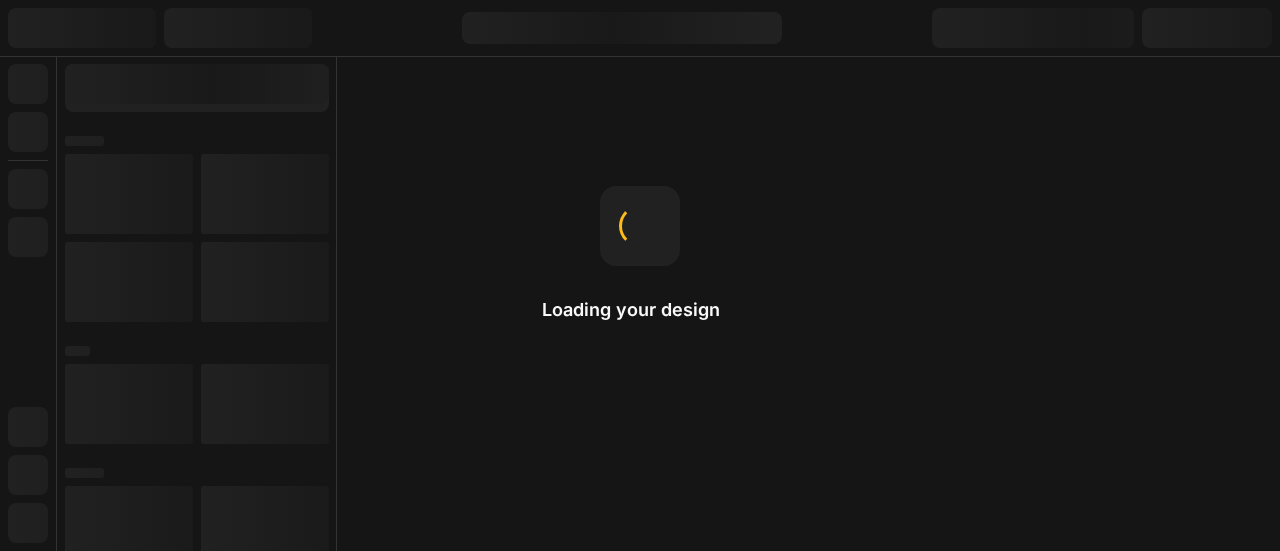 scroll, scrollTop: 0, scrollLeft: 0, axis: both 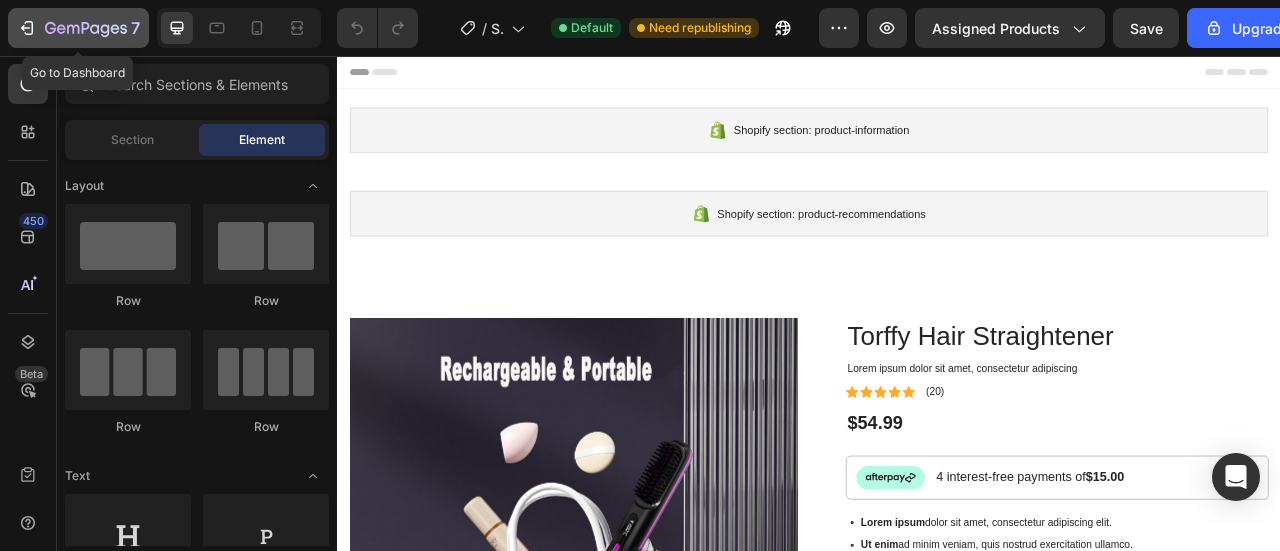 click on "7" at bounding box center [78, 28] 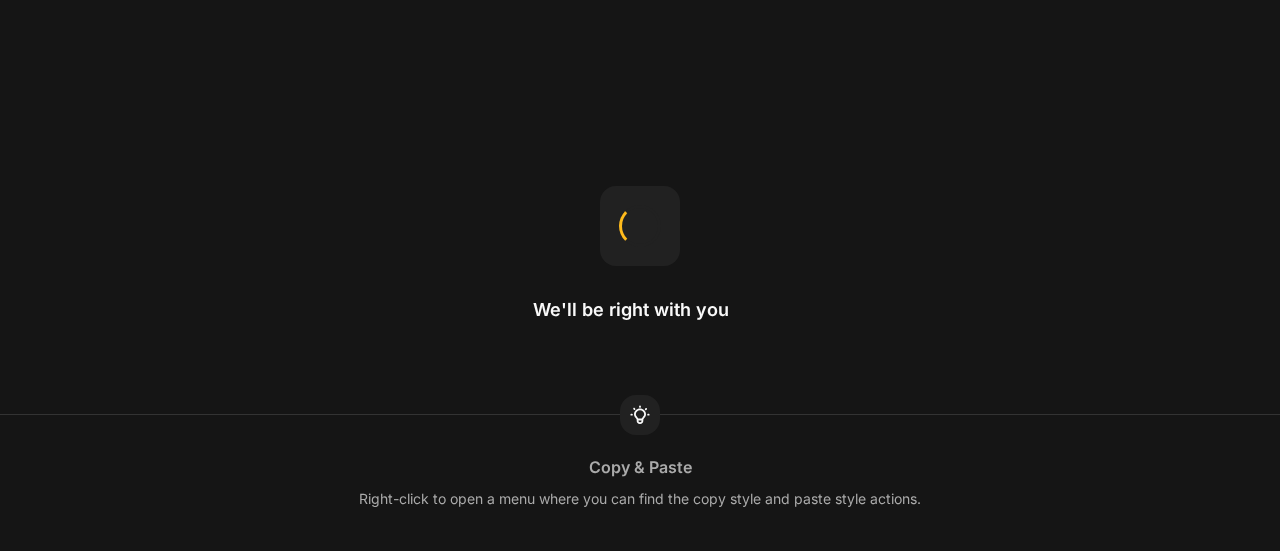 scroll, scrollTop: 0, scrollLeft: 0, axis: both 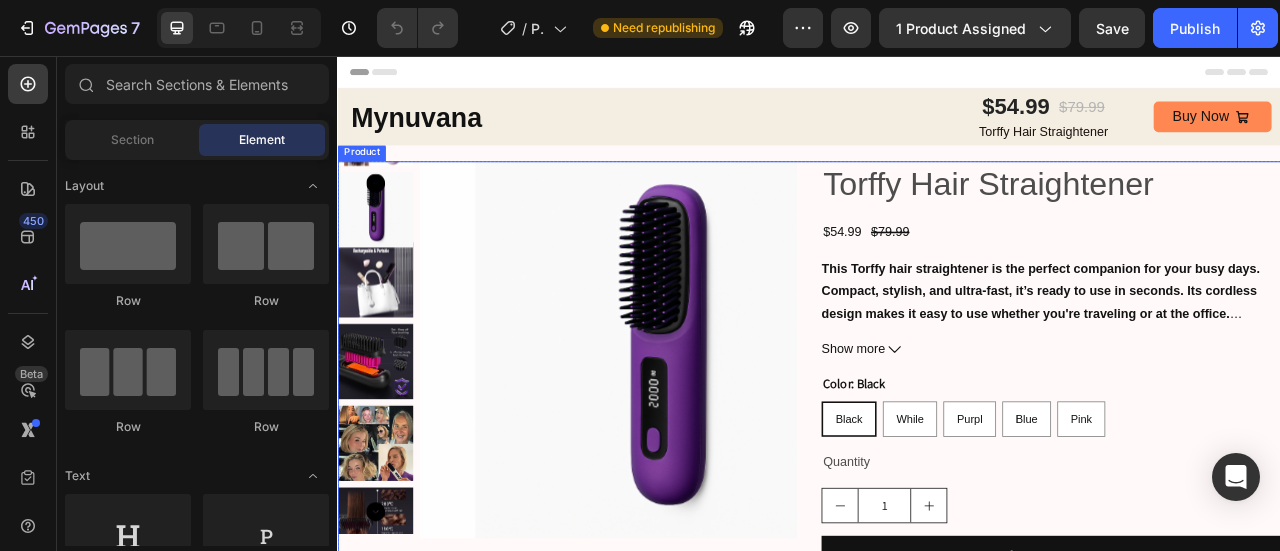 click on "Product Images Torffy Hair Straightener Product Title $54.99 Product Price Product Price $79.99 Product Price Product Price Row This Torffy hair straightener is the perfect companion for your busy days. Compact, stylish, and ultra-fast, it’s ready to use in seconds. Its cordless design makes it easy to use whether you're traveling or at the office. Save $25 Now! Show more
Product Description Color: Black Black Black Black While While While Purpl Purpl Purpl Blue Blue Blue Pink Pink Pink Product Variants & Swatches Quantity Text Block
1
Product Quantity
Add to cart Add to Cart Buy it now Dynamic Checkout Product" at bounding box center [937, 497] 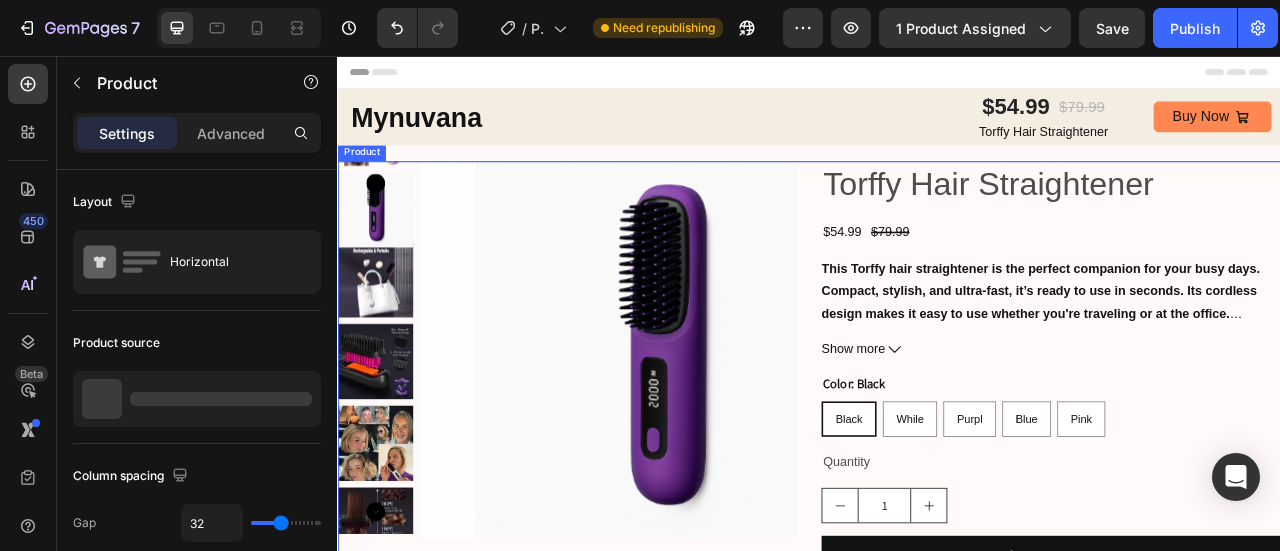 radio on "true" 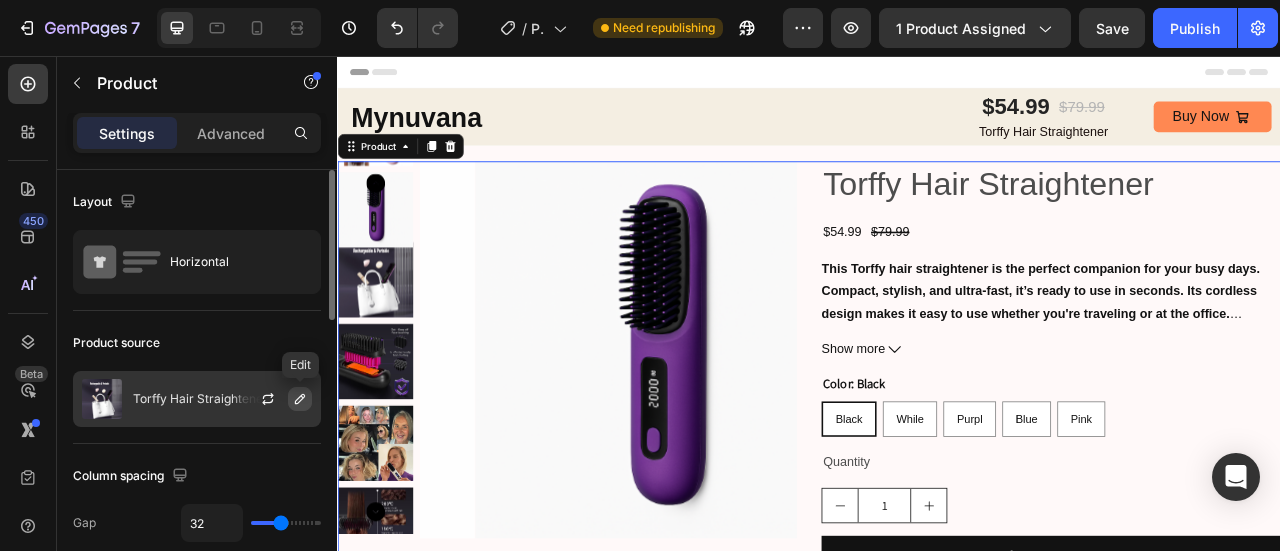 click 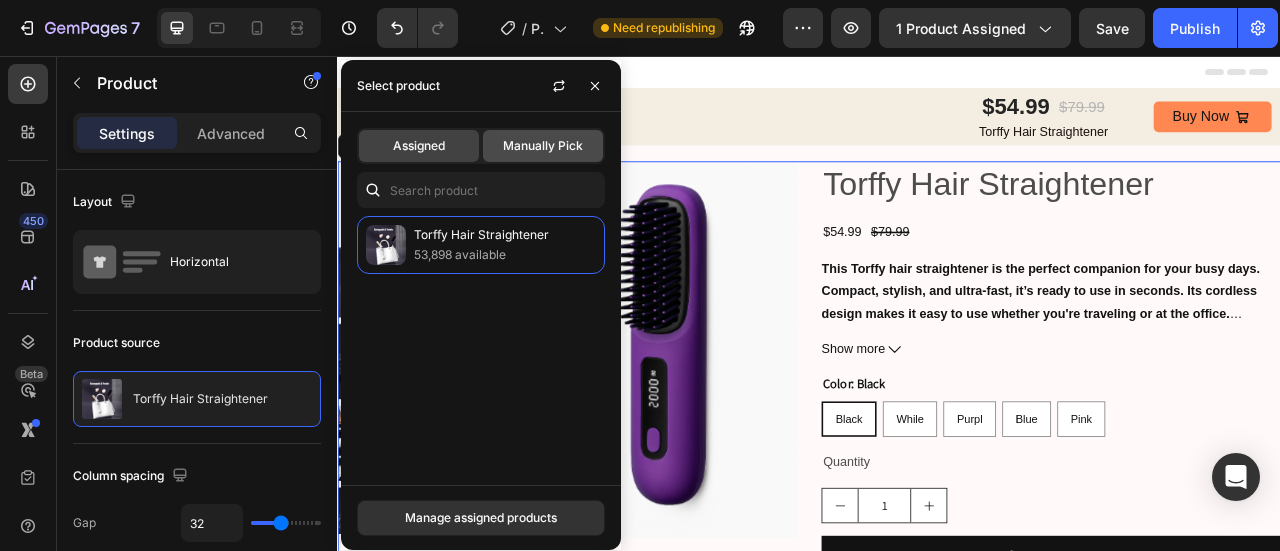 click on "Manually Pick" 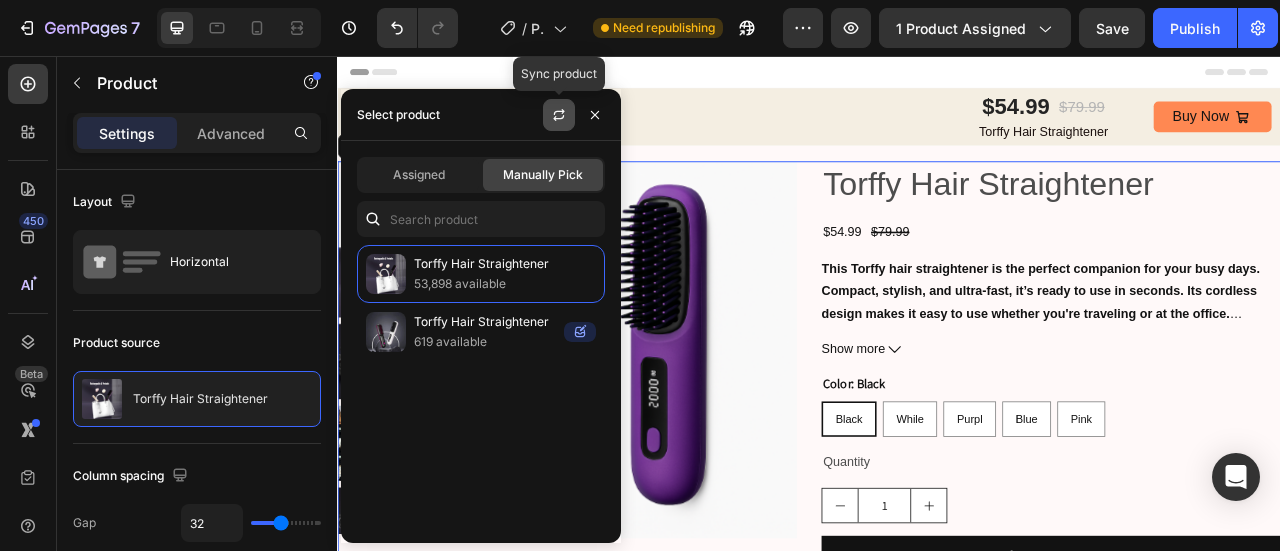 click 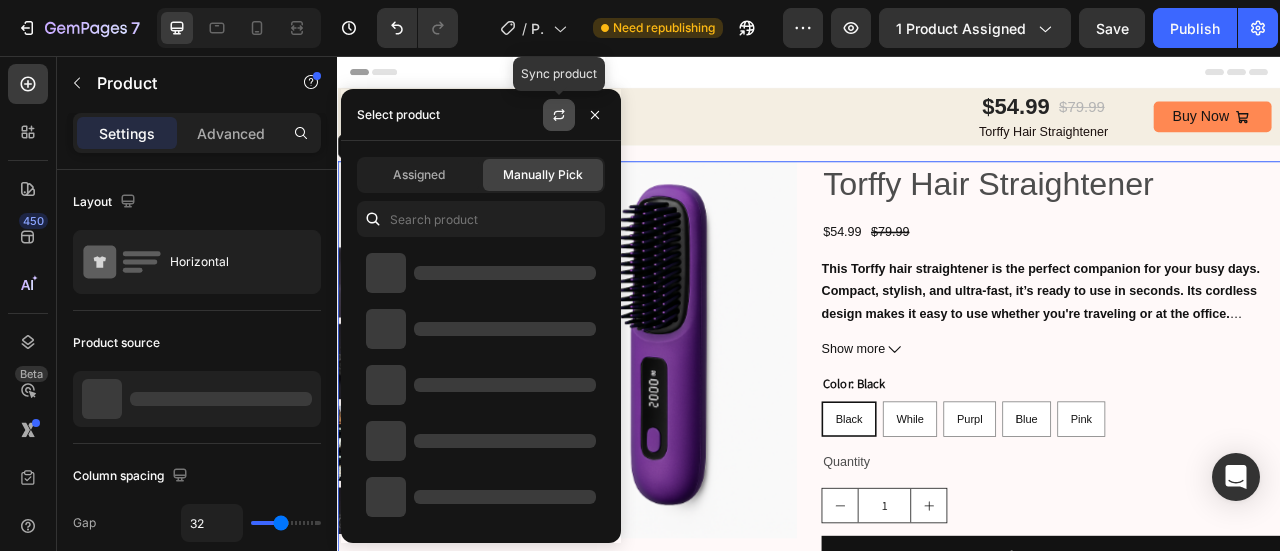 radio on "true" 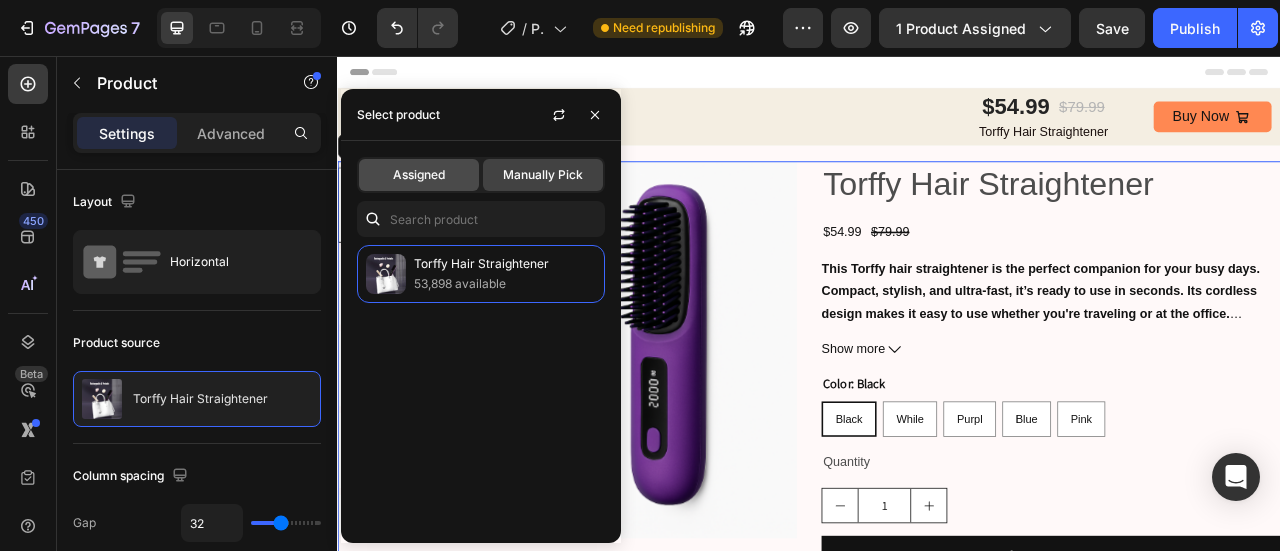 drag, startPoint x: 409, startPoint y: 157, endPoint x: 415, endPoint y: 174, distance: 18.027756 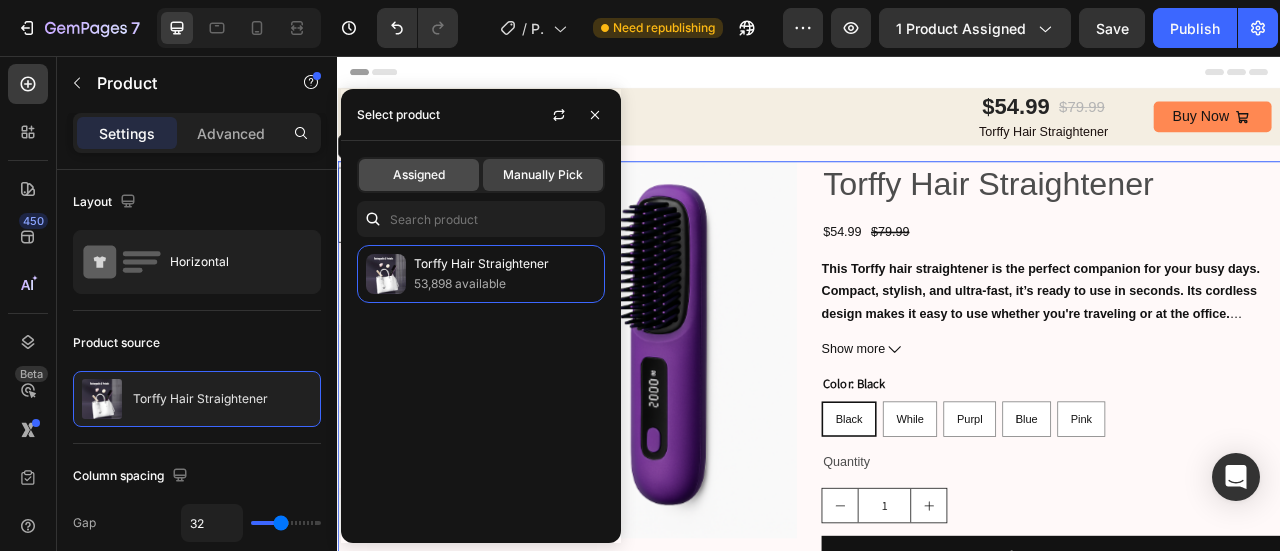 click on "Assigned" 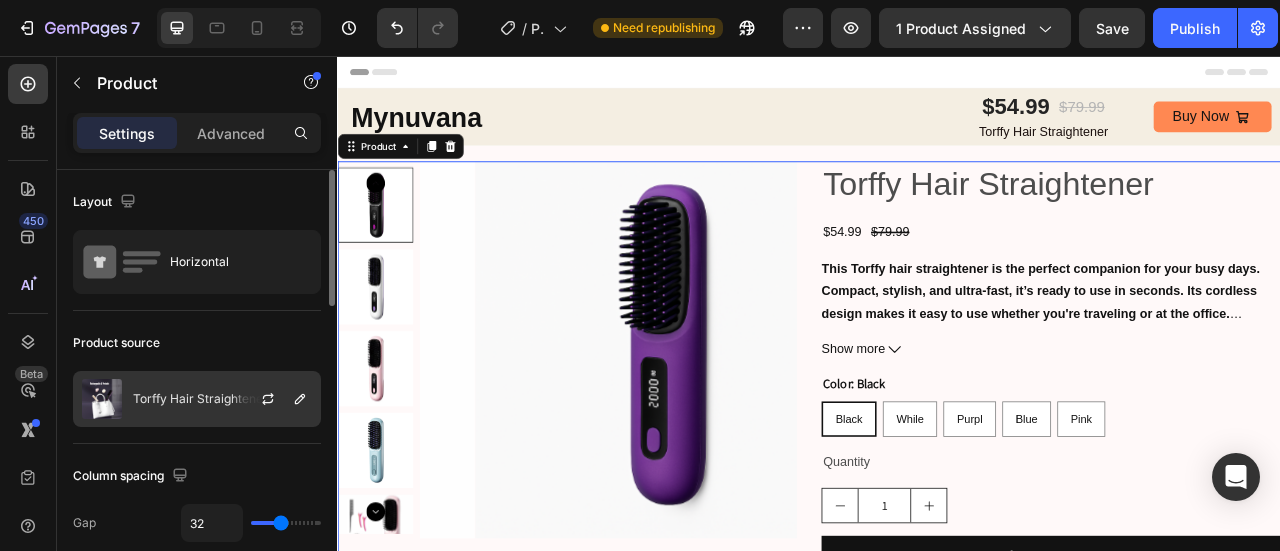 click on "Torffy Hair Straightener" at bounding box center [200, 399] 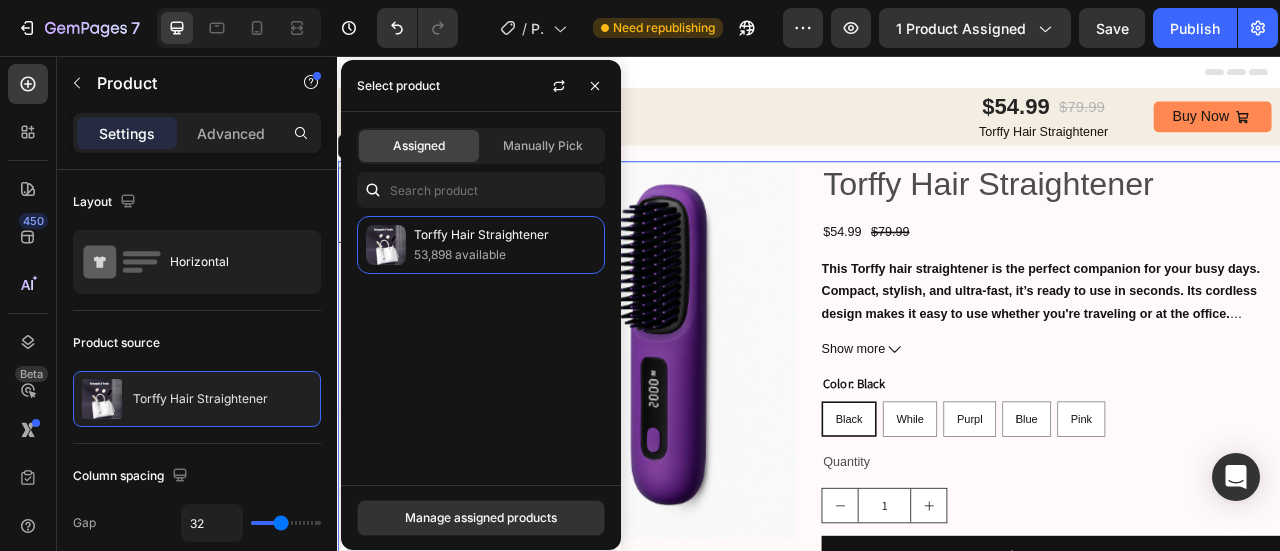 click on "Torffy Hair Straightener 53,898 available" at bounding box center [481, 342] 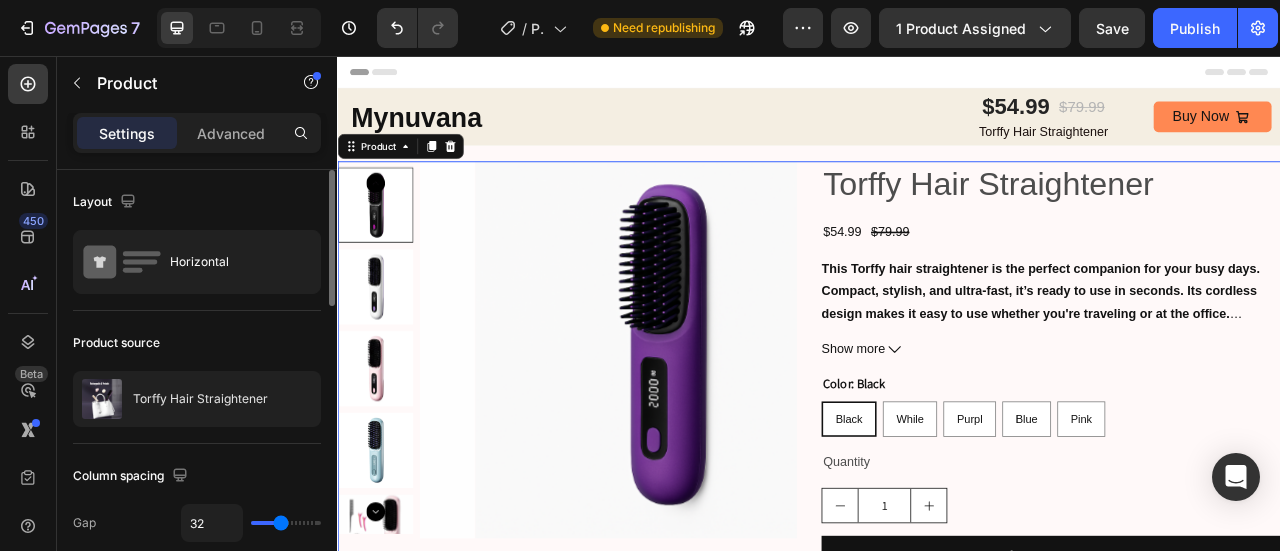 click on "Product source" at bounding box center [197, 343] 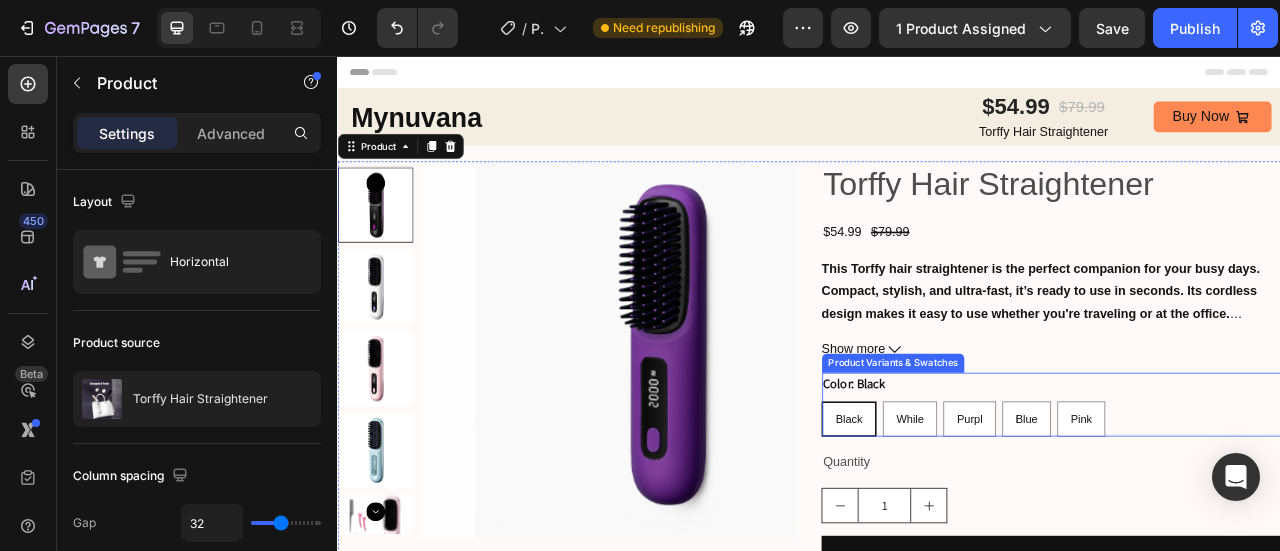 click on "Black Black Black While While While Purpl Purpl Purpl Blue Blue Blue Pink Pink Pink" at bounding box center (1245, 517) 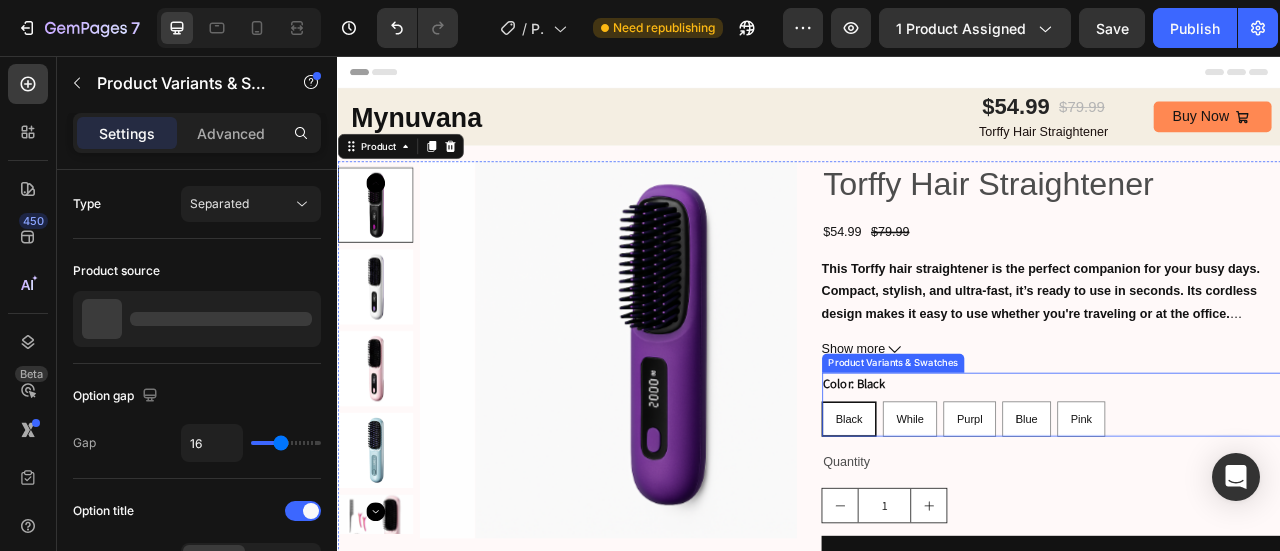radio on "true" 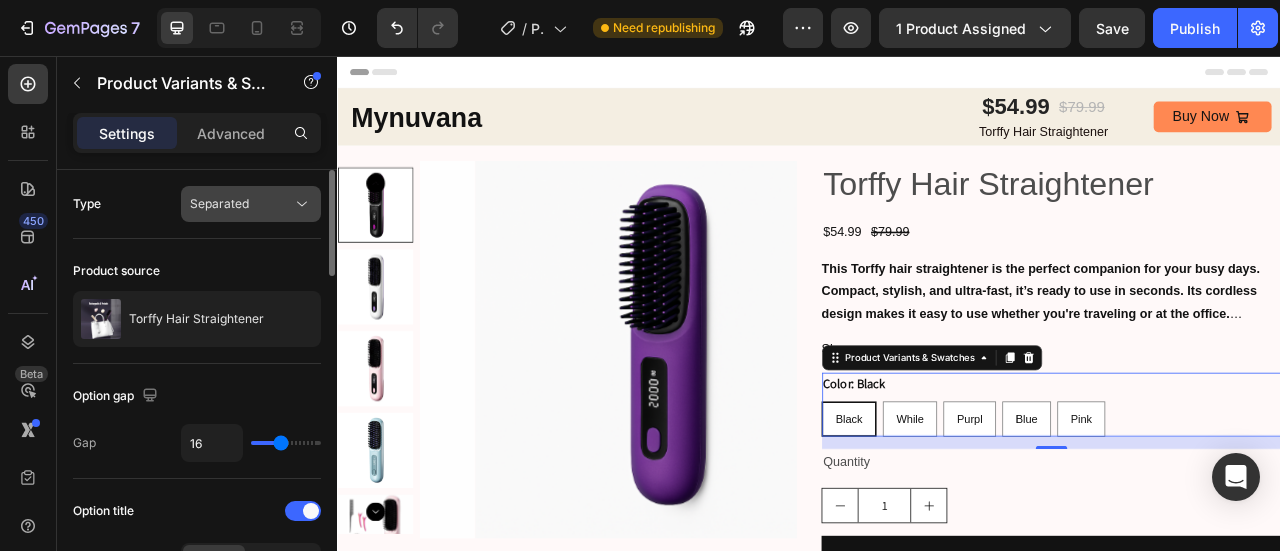 click on "Separated" at bounding box center [241, 204] 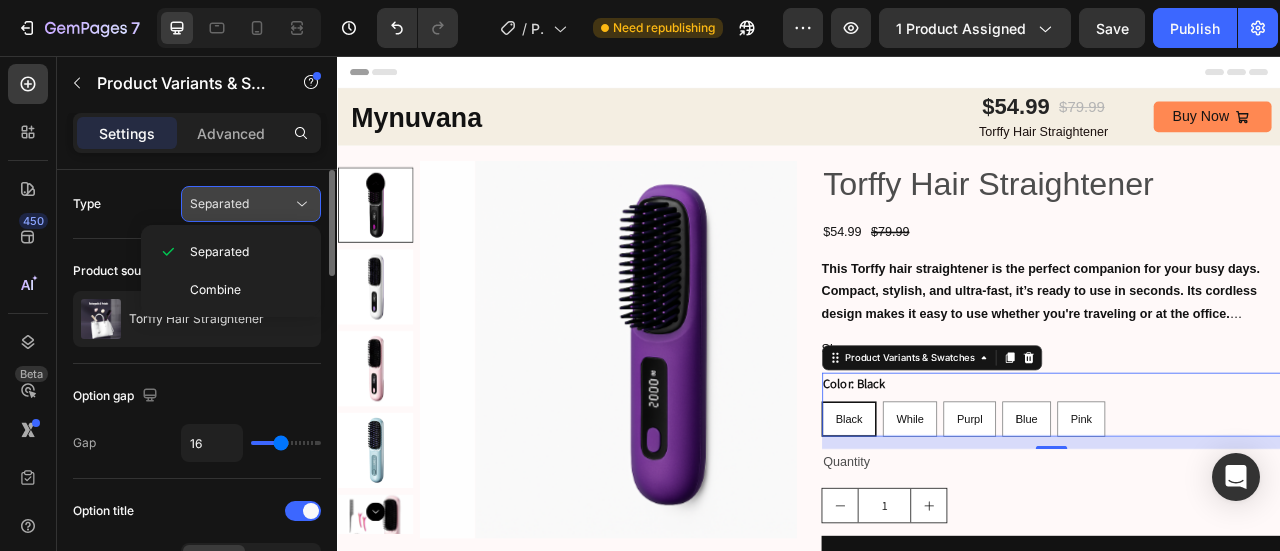 click on "Separated" at bounding box center [241, 204] 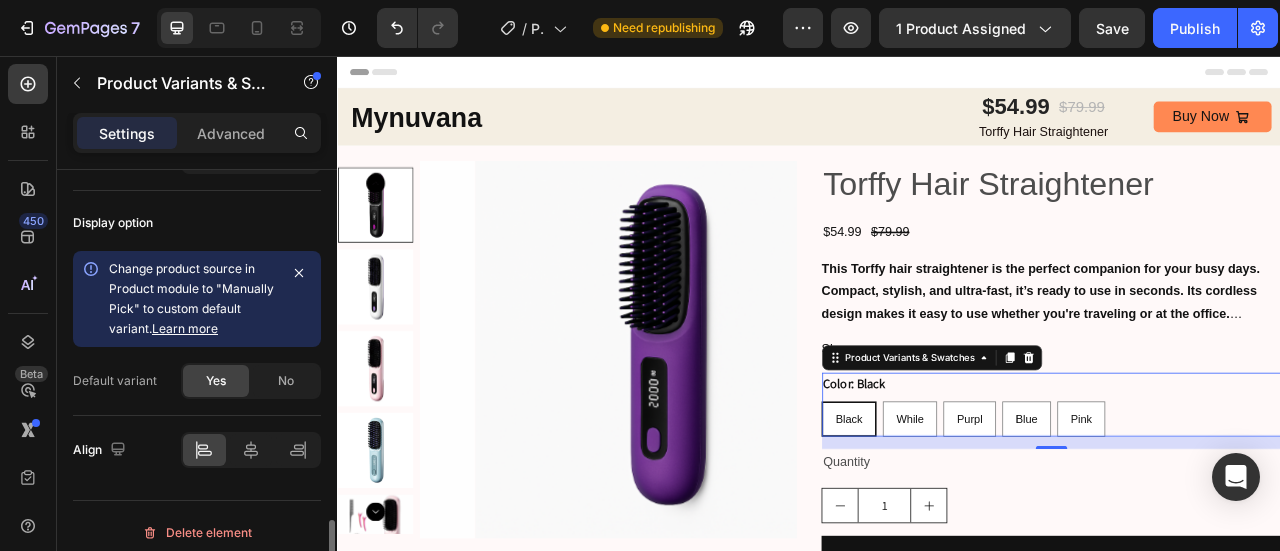 scroll, scrollTop: 1591, scrollLeft: 0, axis: vertical 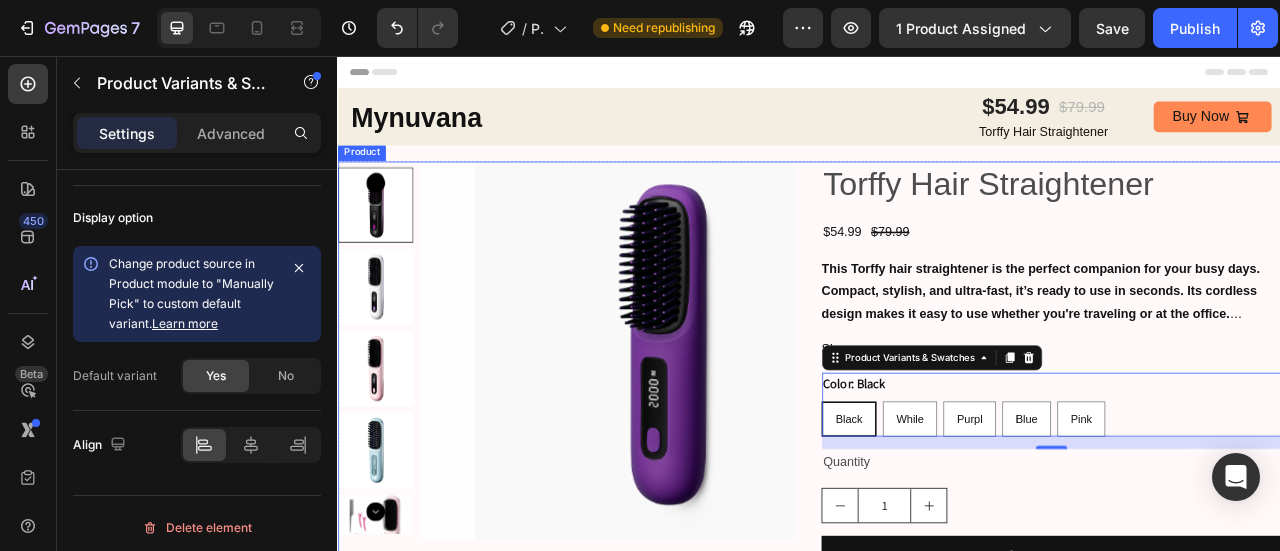 click on "Product Images Torffy Hair Straightener Product Title $54.99 Product Price Product Price $79.99 Product Price Product Price Row This Torffy hair straightener is the perfect companion for your busy days. Compact, stylish, and ultra-fast, it’s ready to use in seconds. Its cordless design makes it easy to use whether you're traveling or at the office. Save $25 Now! Show more
Product Description Color: Black Black Black Black While While While Purpl Purpl Purpl Blue Blue Blue Pink Pink Pink Product Variants & Swatches   16 Quantity Text Block
1
Product Quantity
Add to cart Add to Cart Buy it now Dynamic Checkout Product" at bounding box center [937, 497] 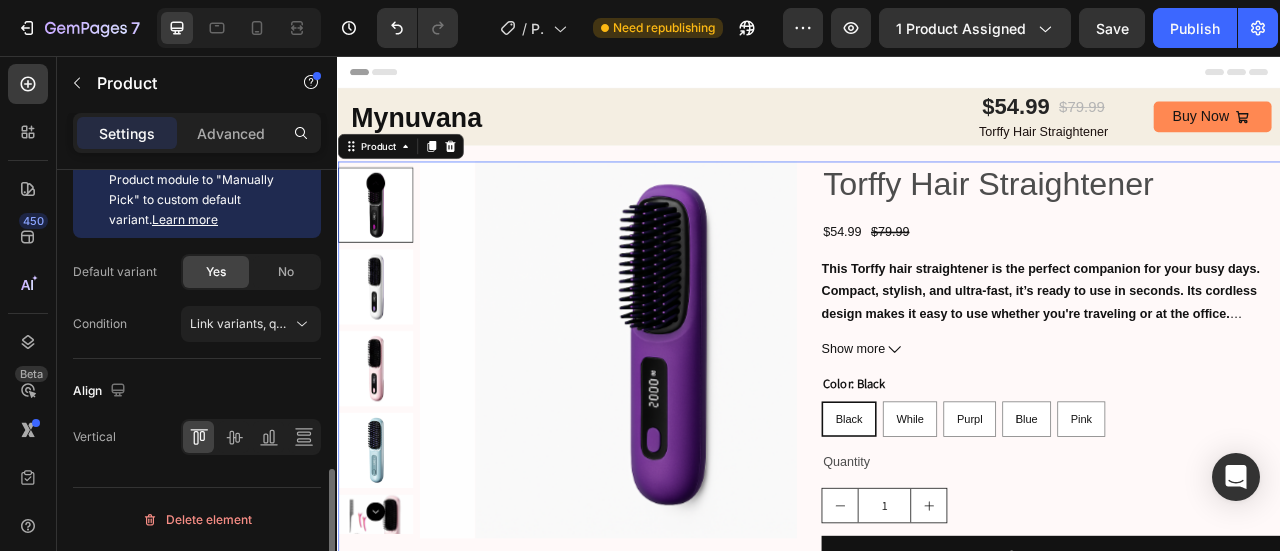 scroll, scrollTop: 0, scrollLeft: 0, axis: both 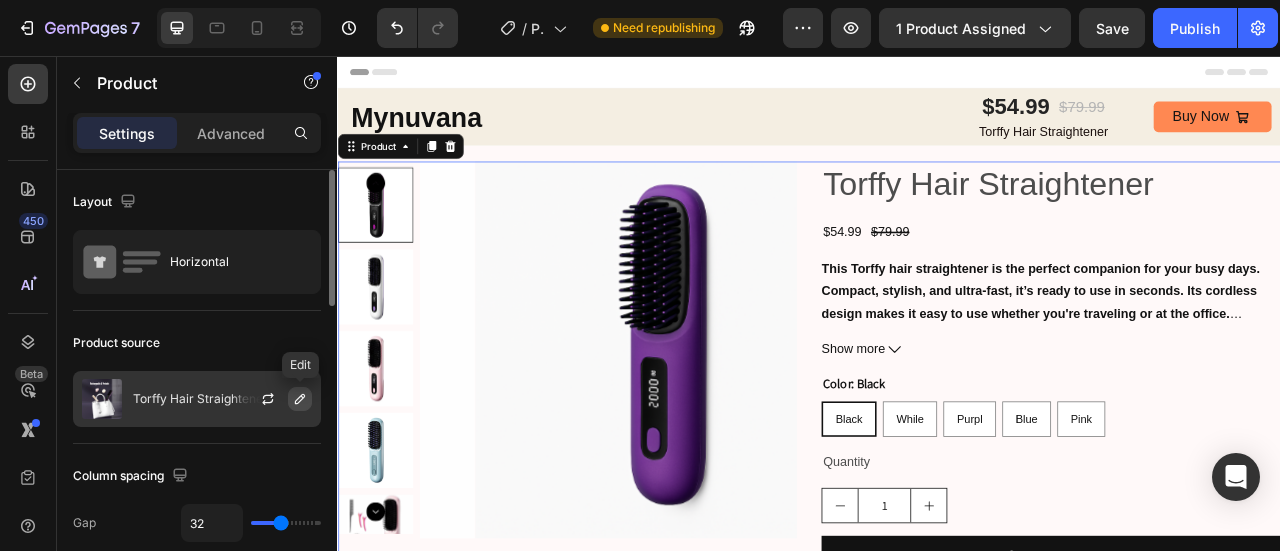 click 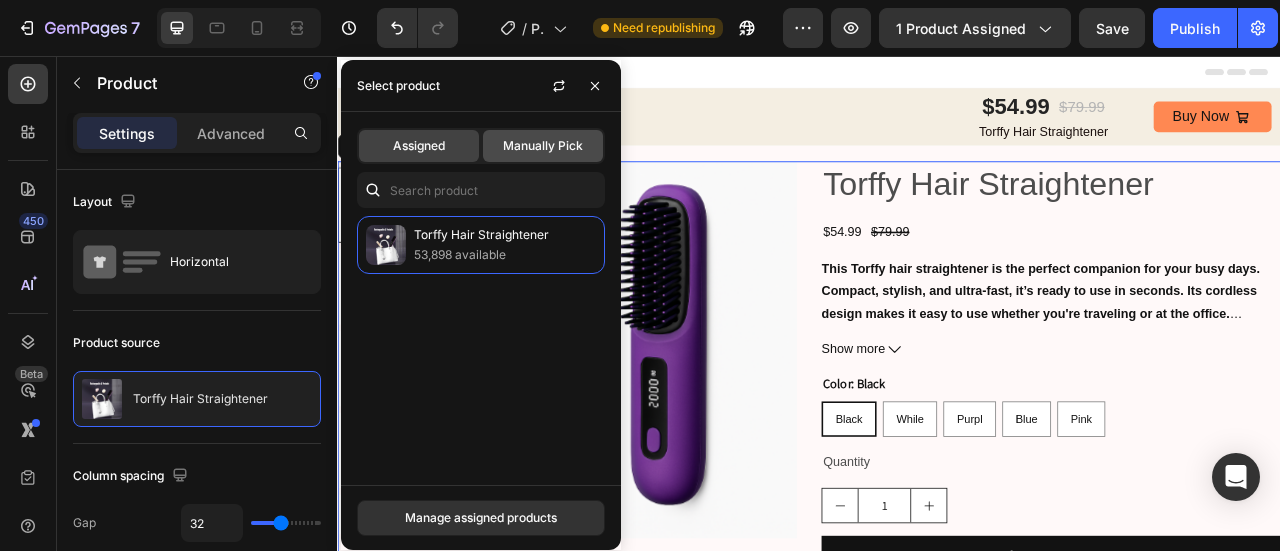 click on "Manually Pick" 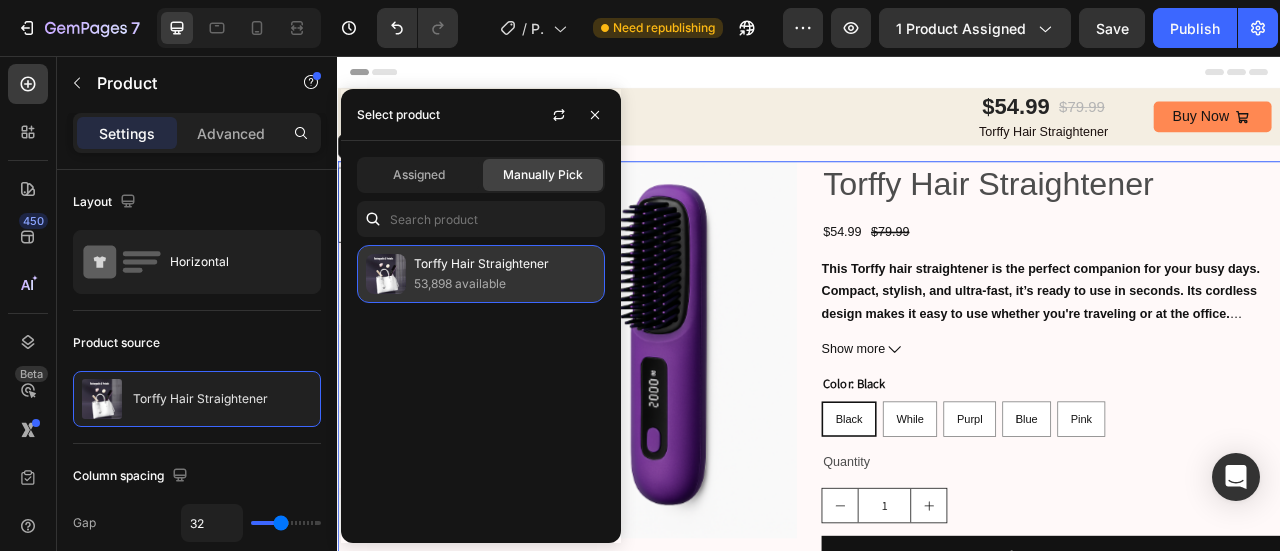 click on "53,898 available" at bounding box center (505, 284) 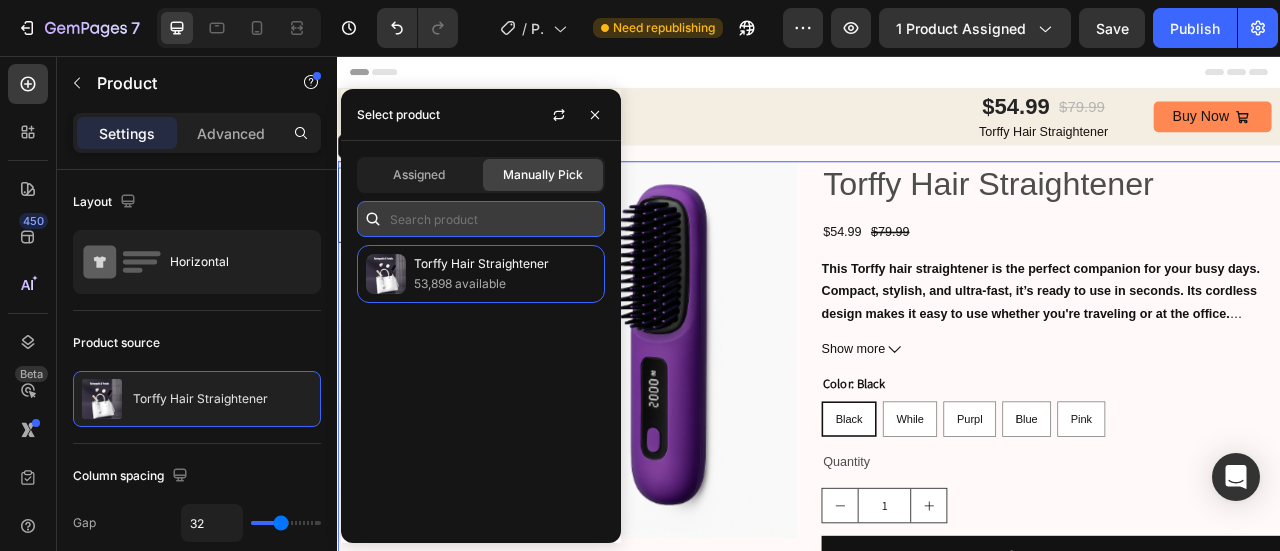 click at bounding box center (481, 219) 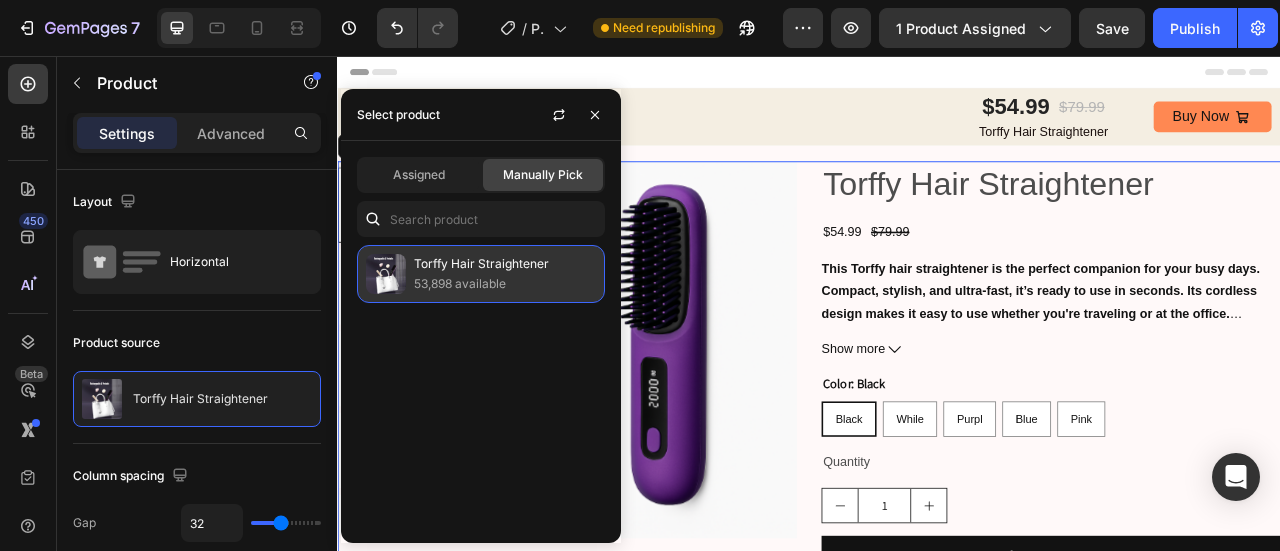 click on "Torffy Hair Straightener" at bounding box center (505, 264) 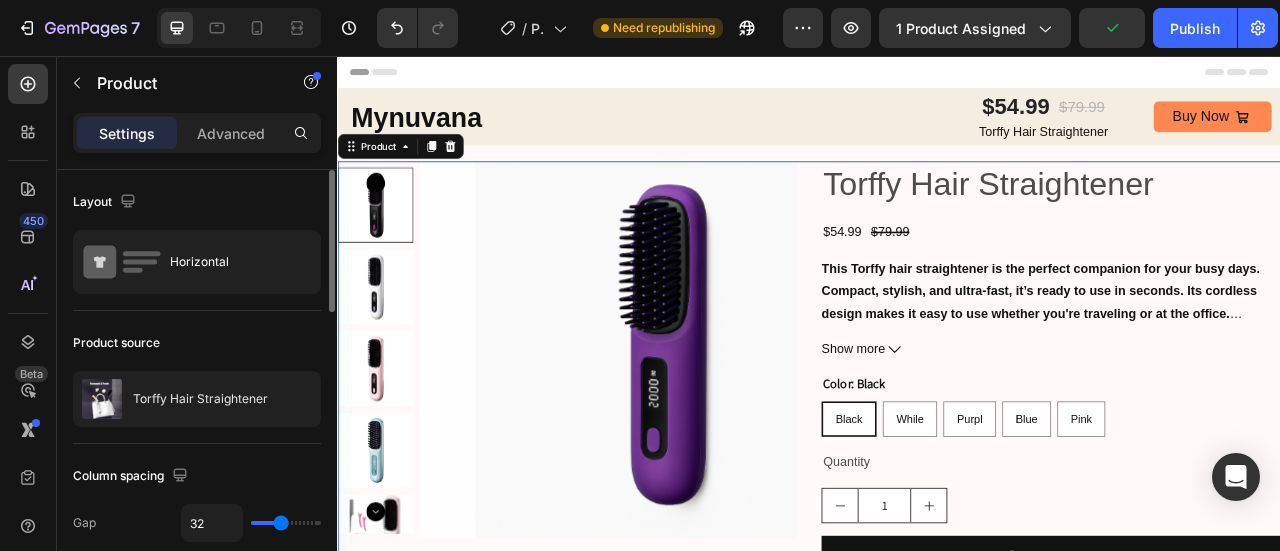 click on "Product source" at bounding box center (197, 343) 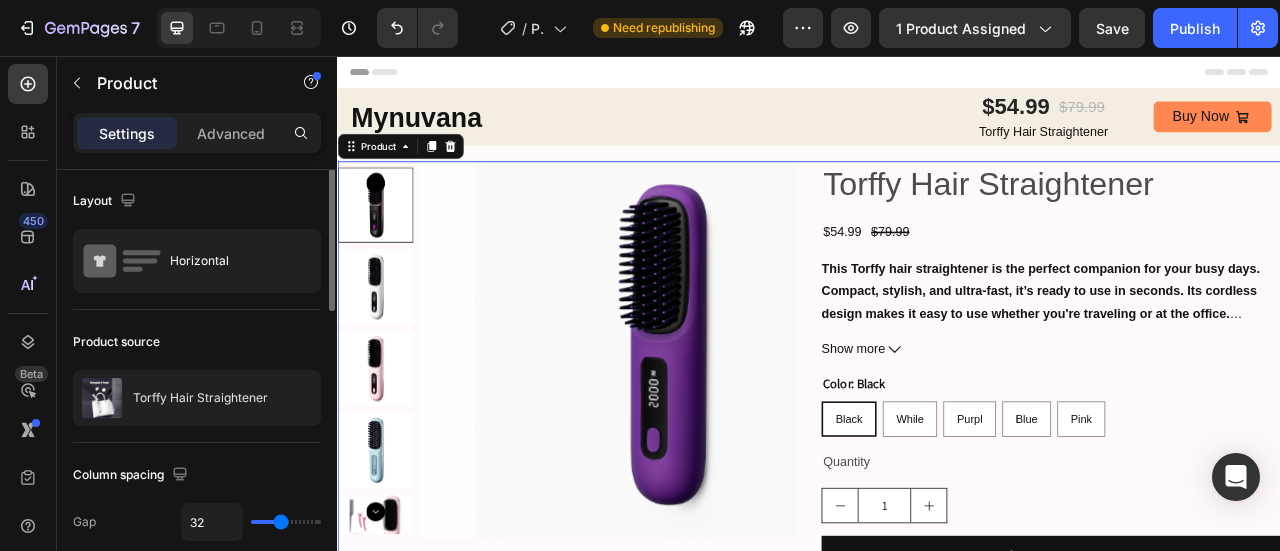 scroll, scrollTop: 0, scrollLeft: 0, axis: both 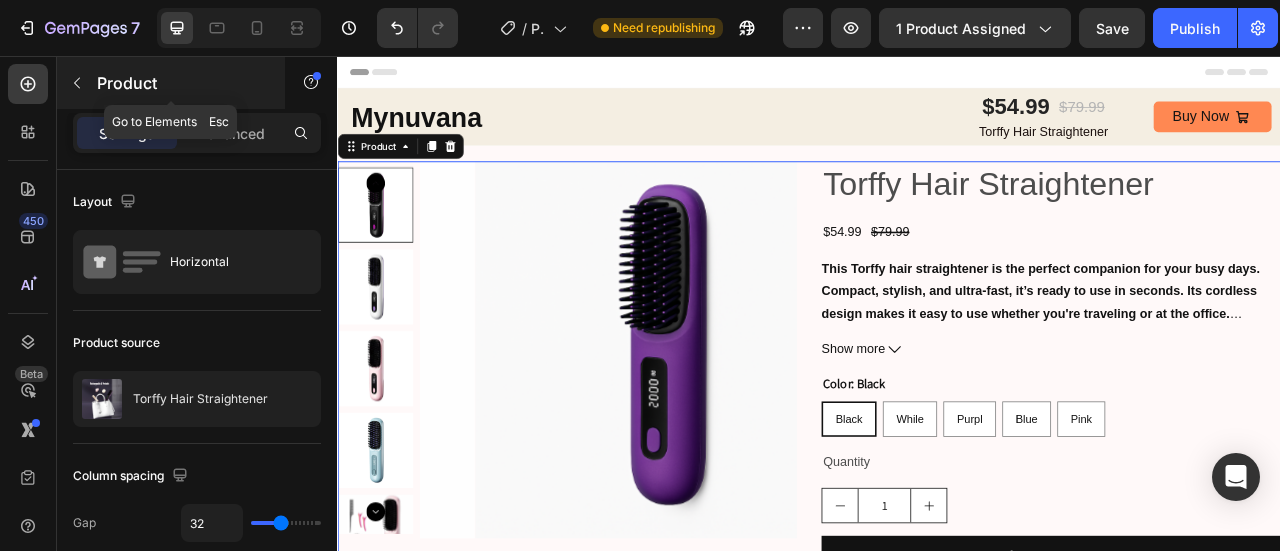 click 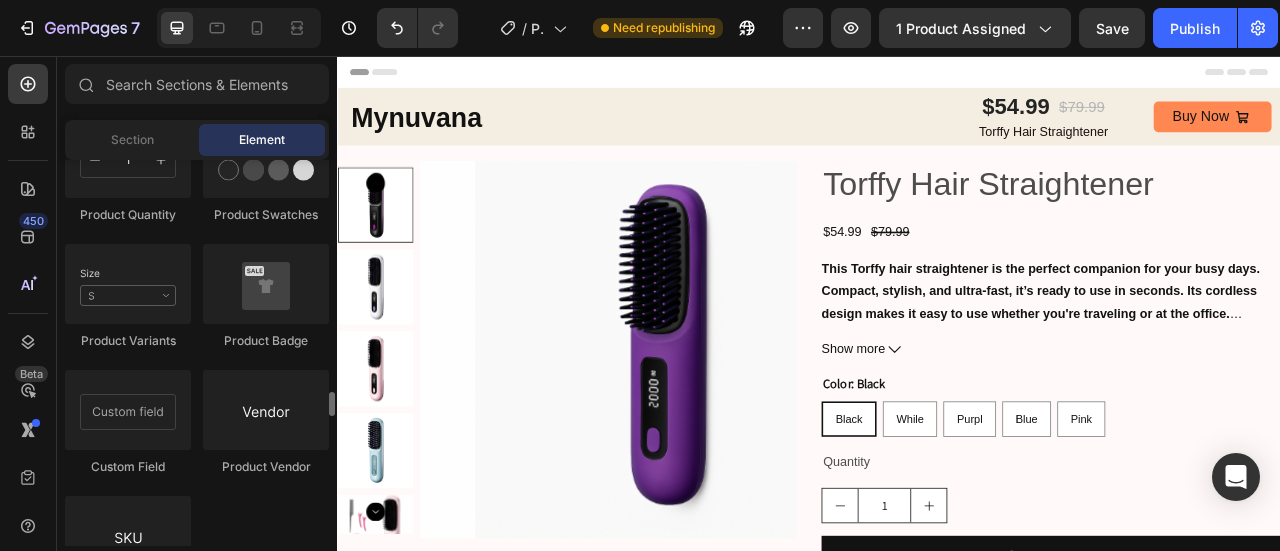scroll, scrollTop: 3646, scrollLeft: 0, axis: vertical 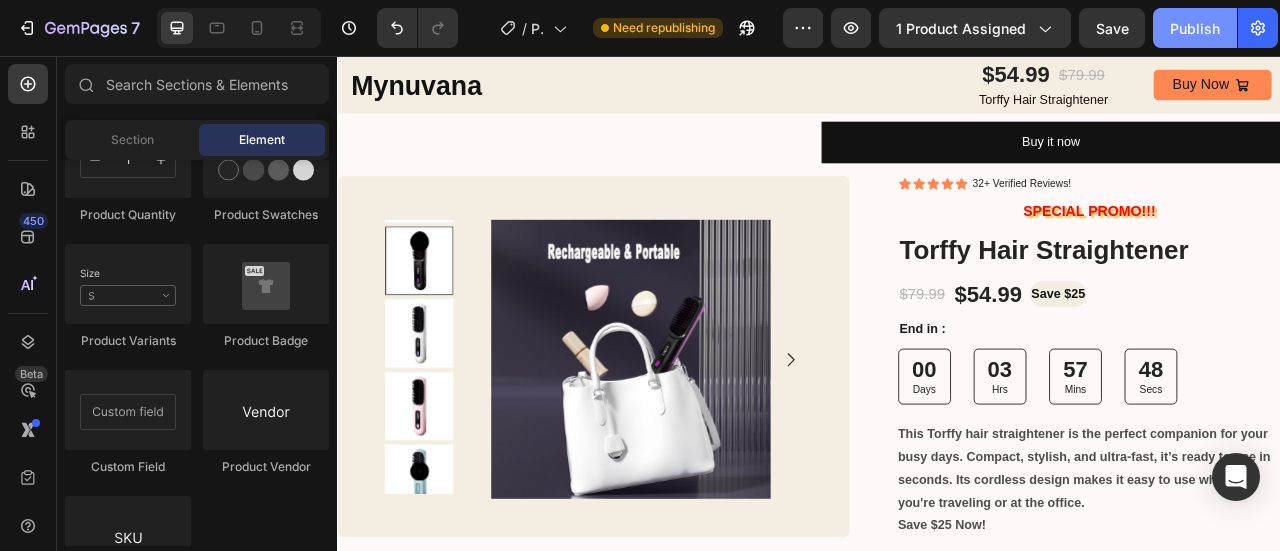click on "Publish" at bounding box center (1195, 28) 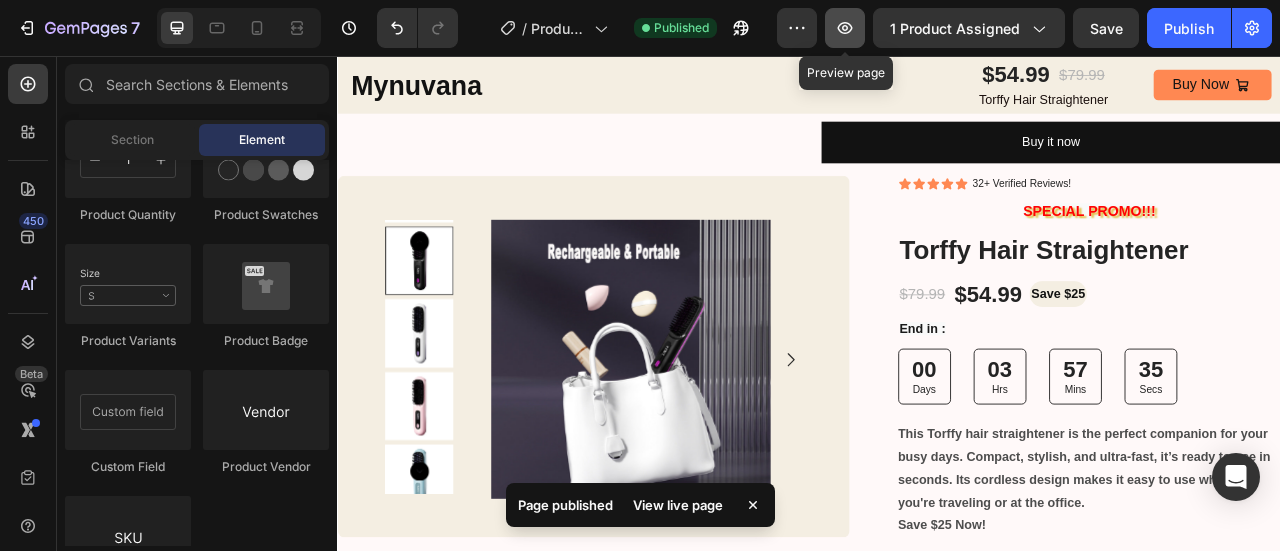 click 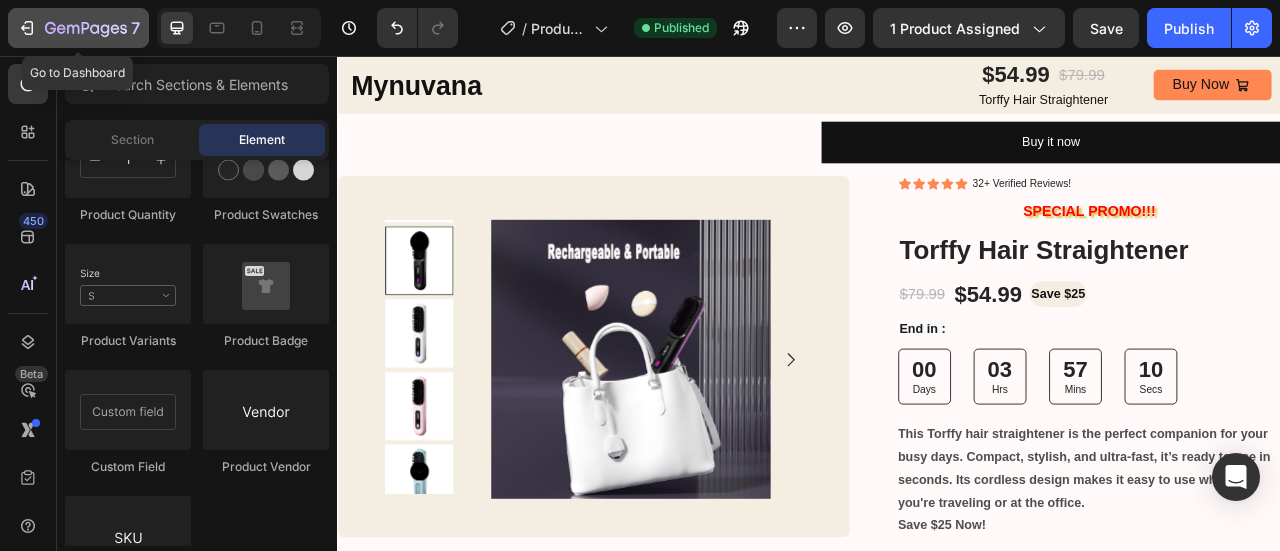 click 